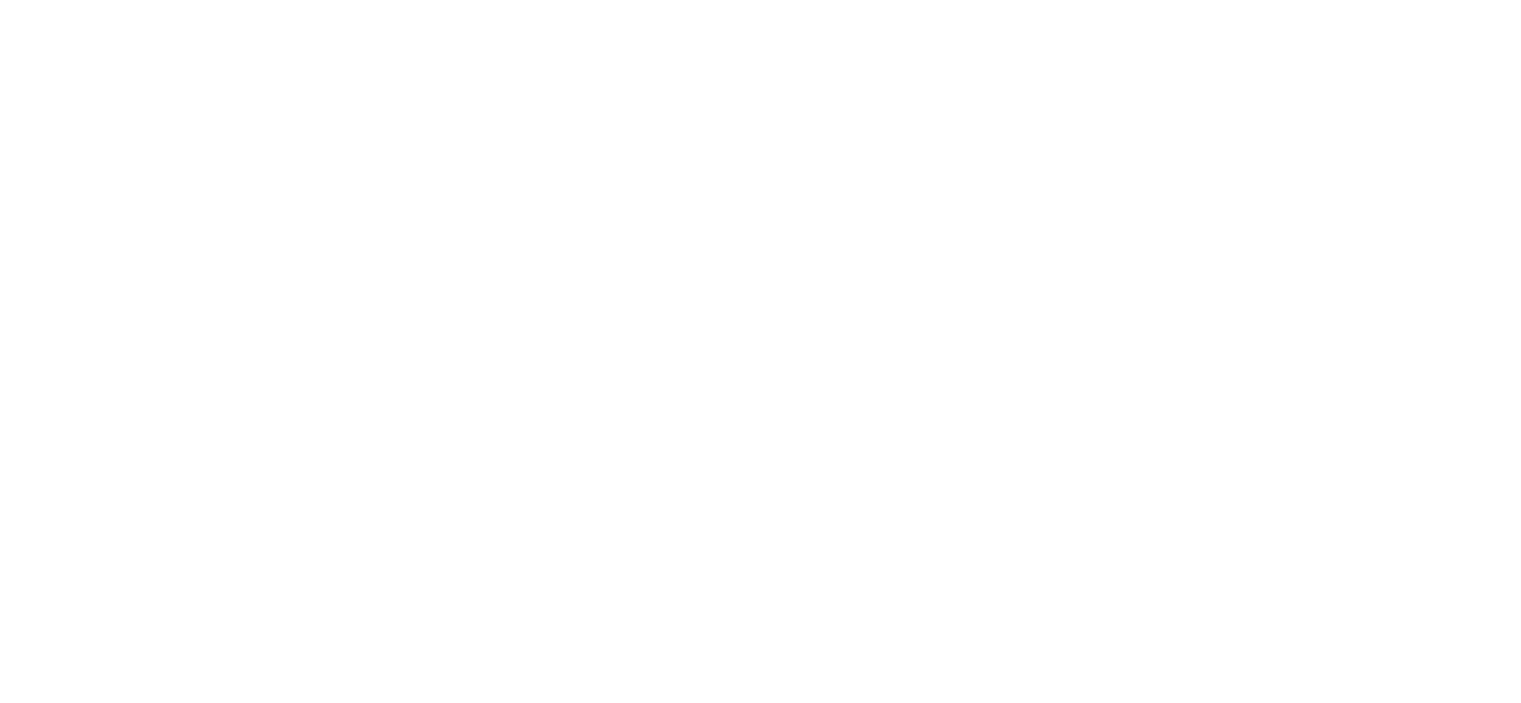 scroll, scrollTop: 0, scrollLeft: 0, axis: both 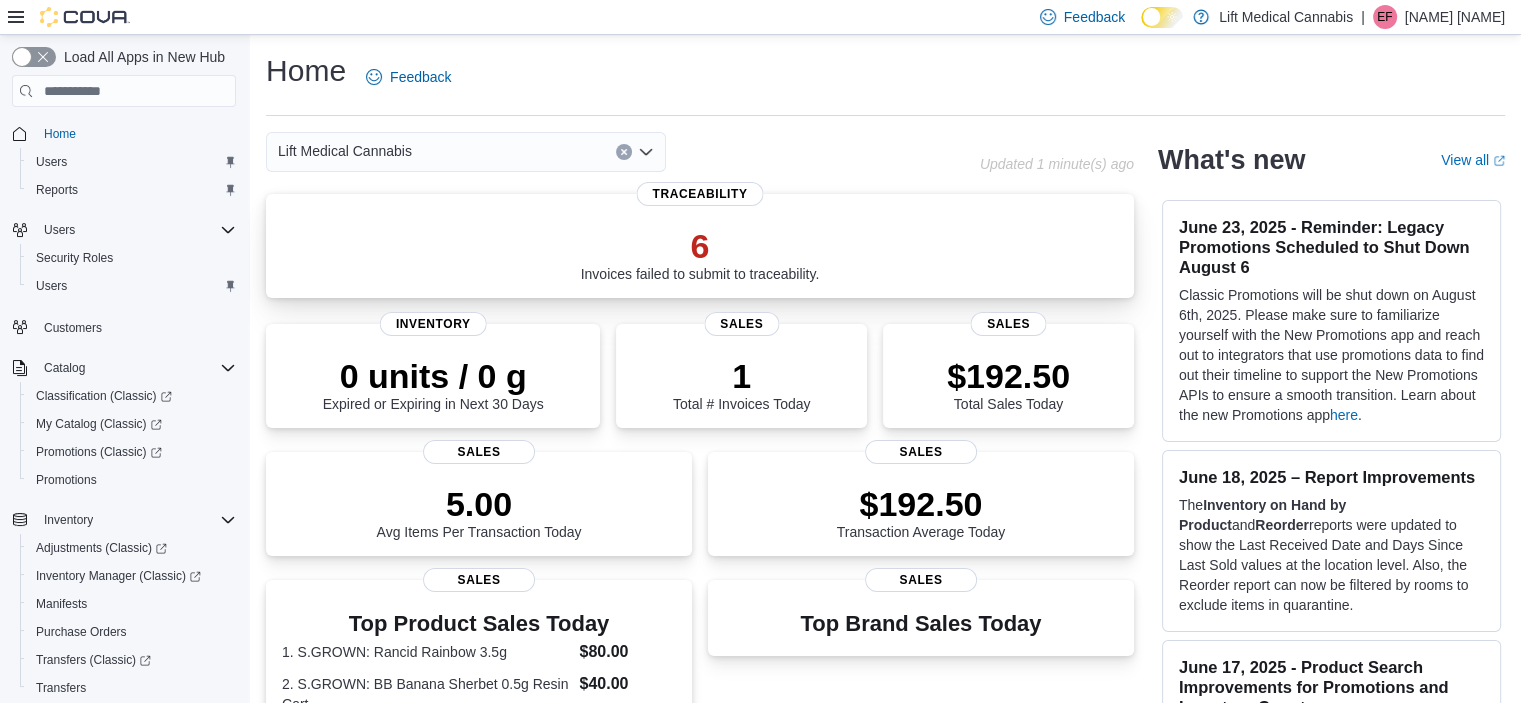 click on "6" at bounding box center [700, 246] 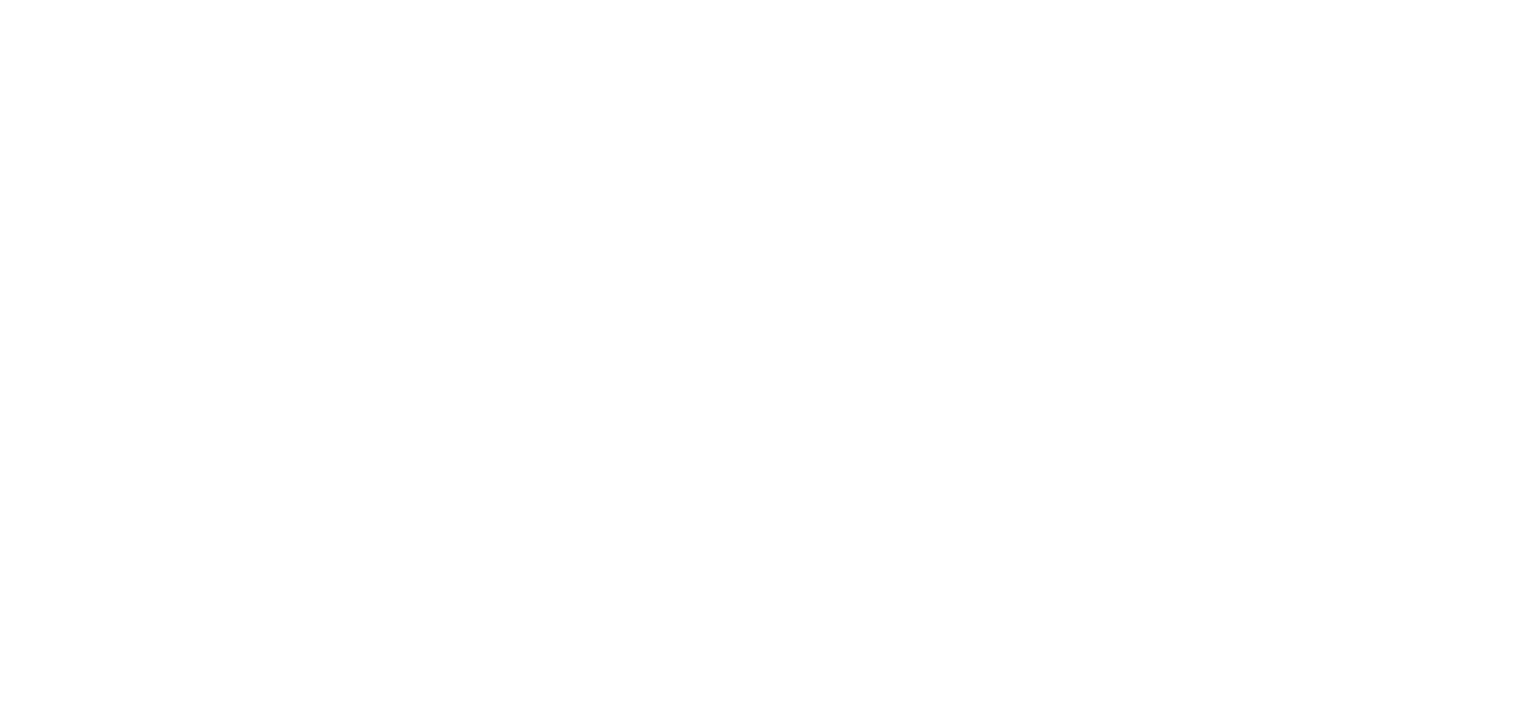 scroll, scrollTop: 0, scrollLeft: 0, axis: both 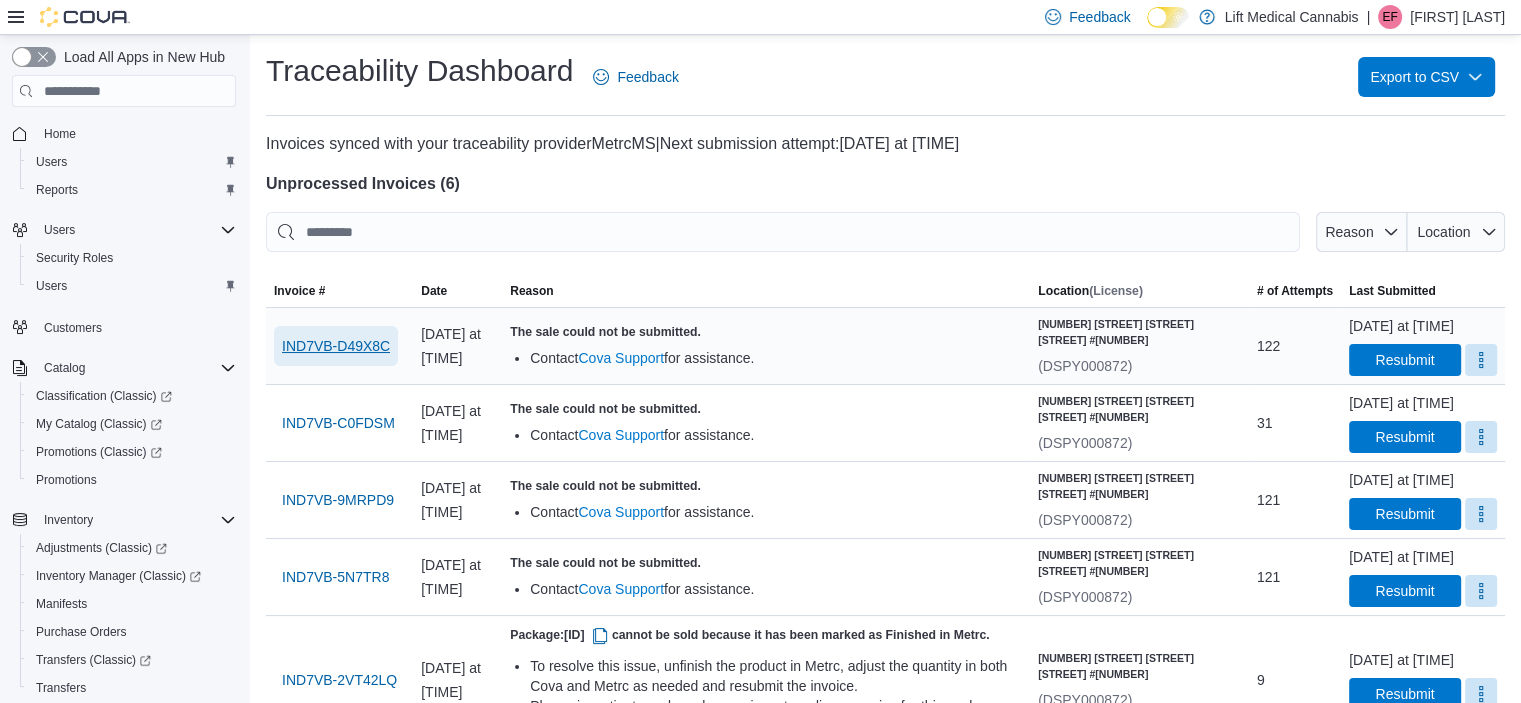 drag, startPoint x: 332, startPoint y: 343, endPoint x: 308, endPoint y: 347, distance: 24.33105 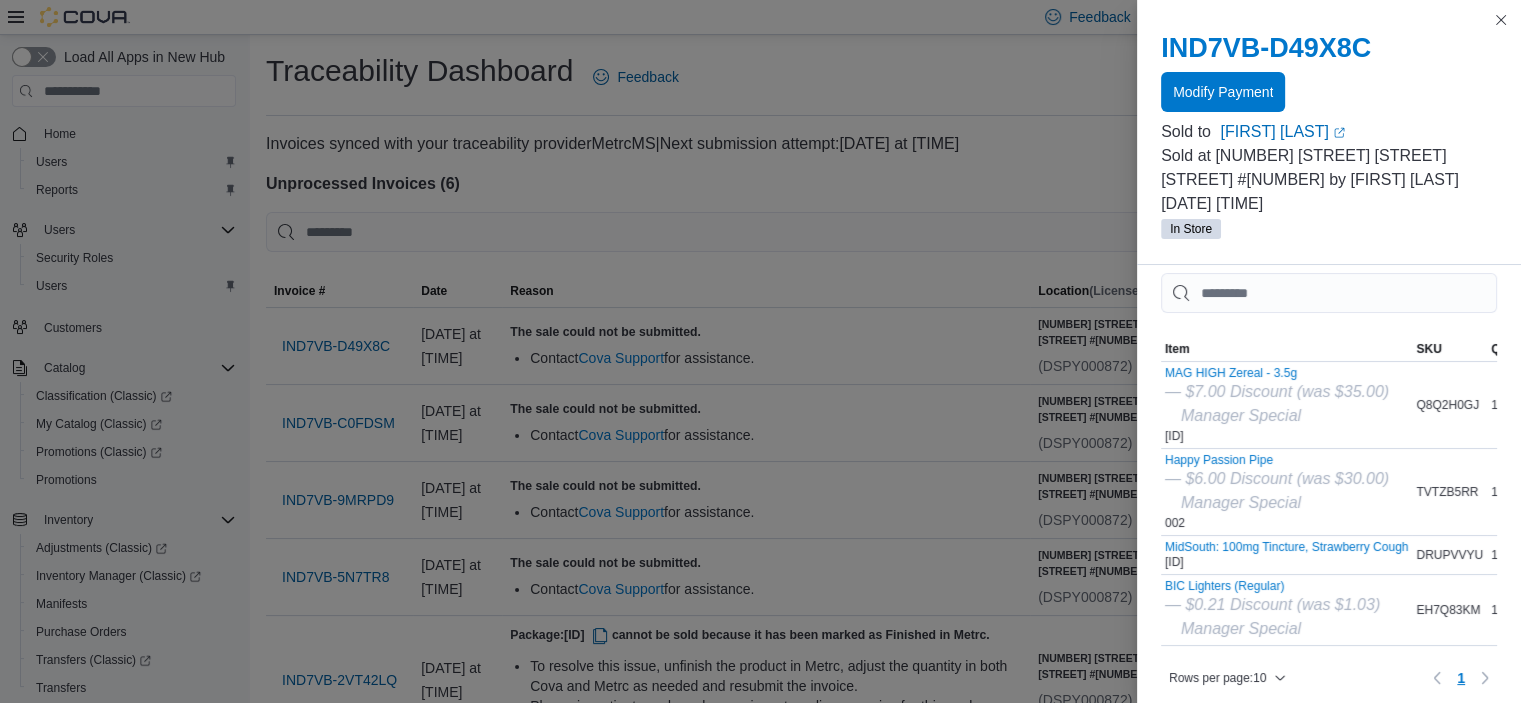scroll, scrollTop: 0, scrollLeft: 0, axis: both 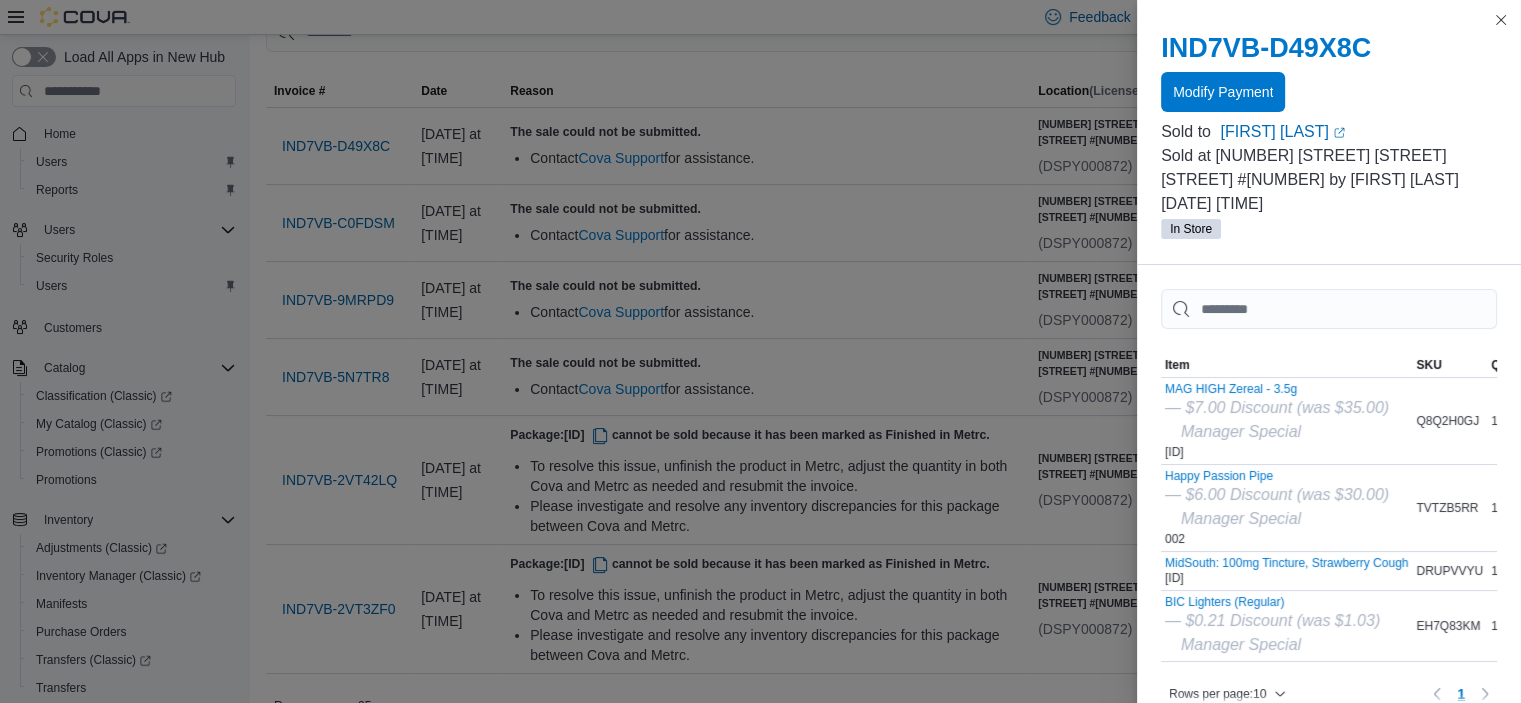 click on "Sold at [NUMBER] [STREET] [STREET] [STREET] #[NUMBER] by [FIRST] [LAST]" at bounding box center [1329, 168] 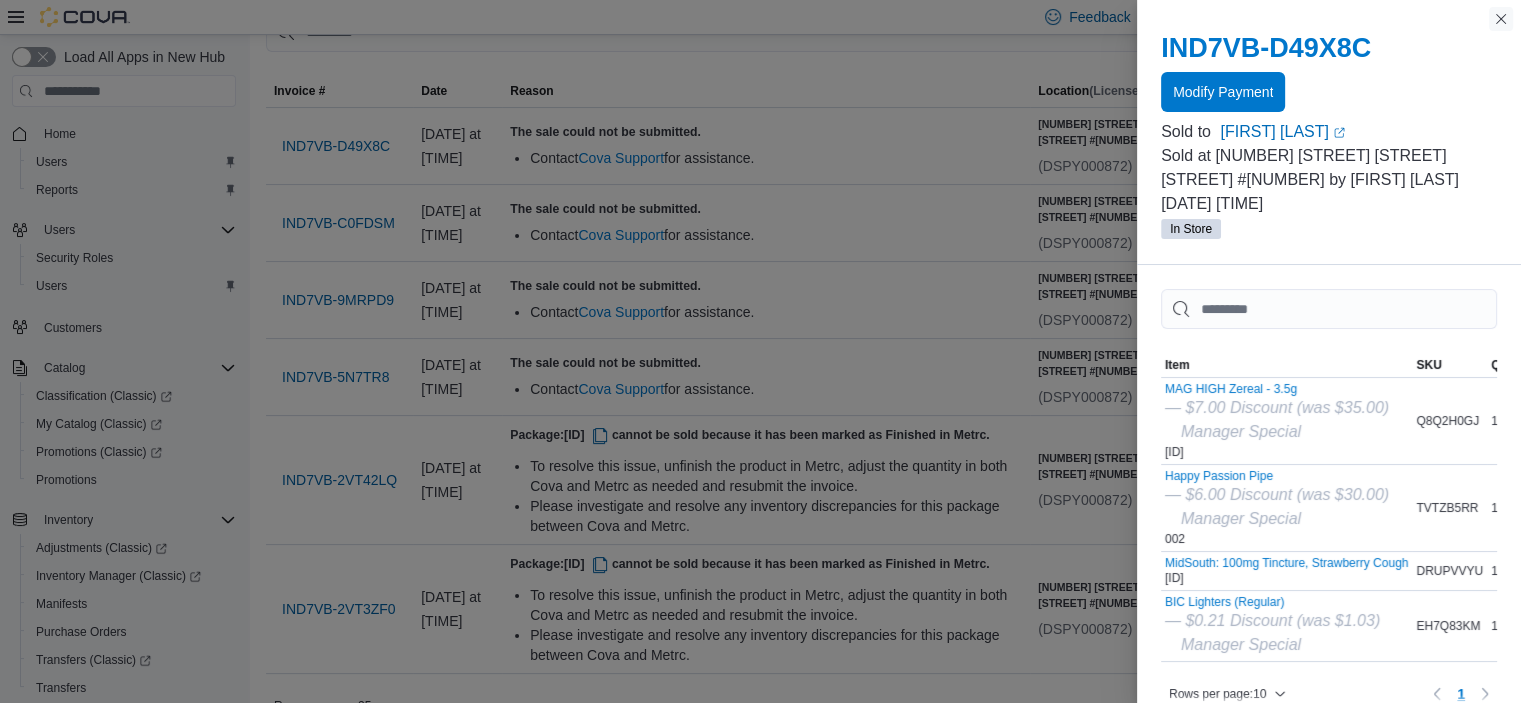 click at bounding box center [1501, 19] 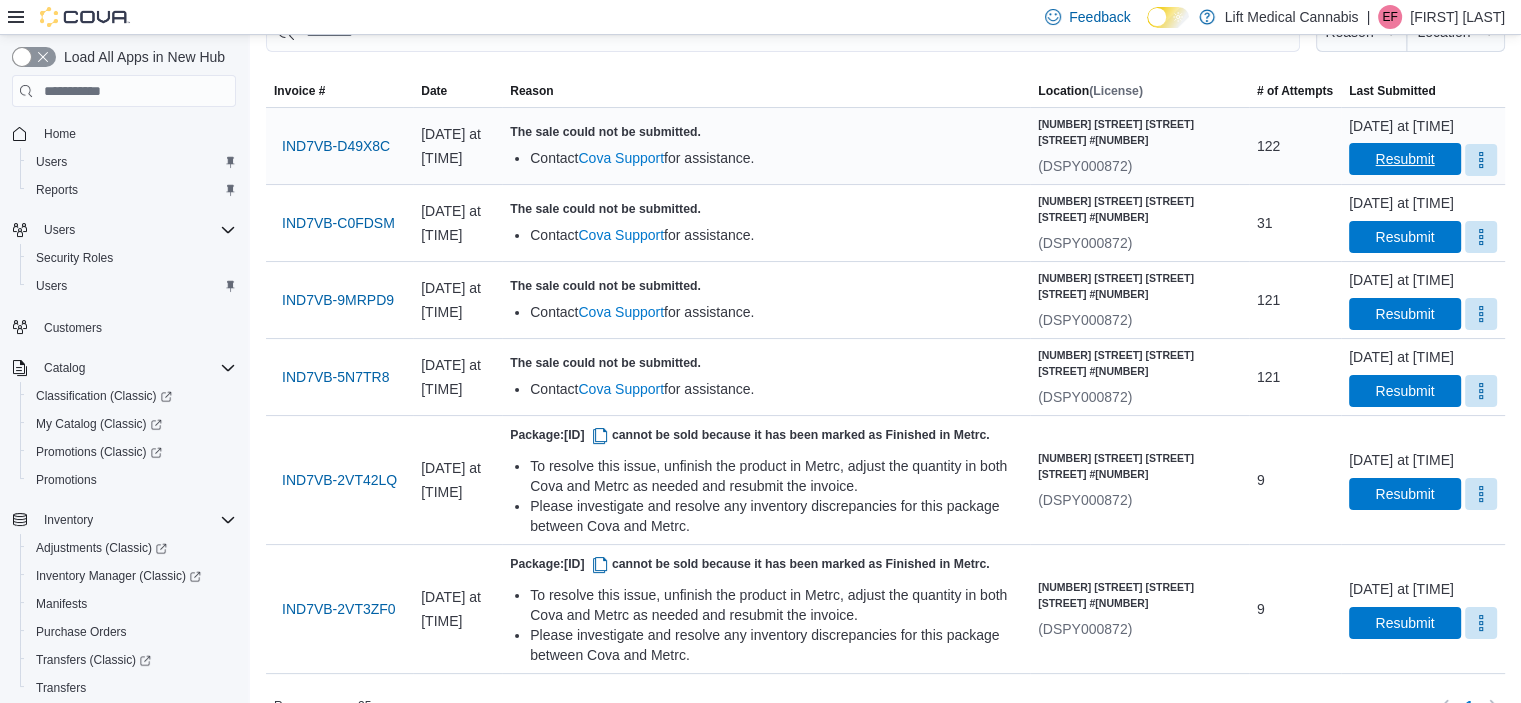 click on "Resubmit" at bounding box center (1404, 159) 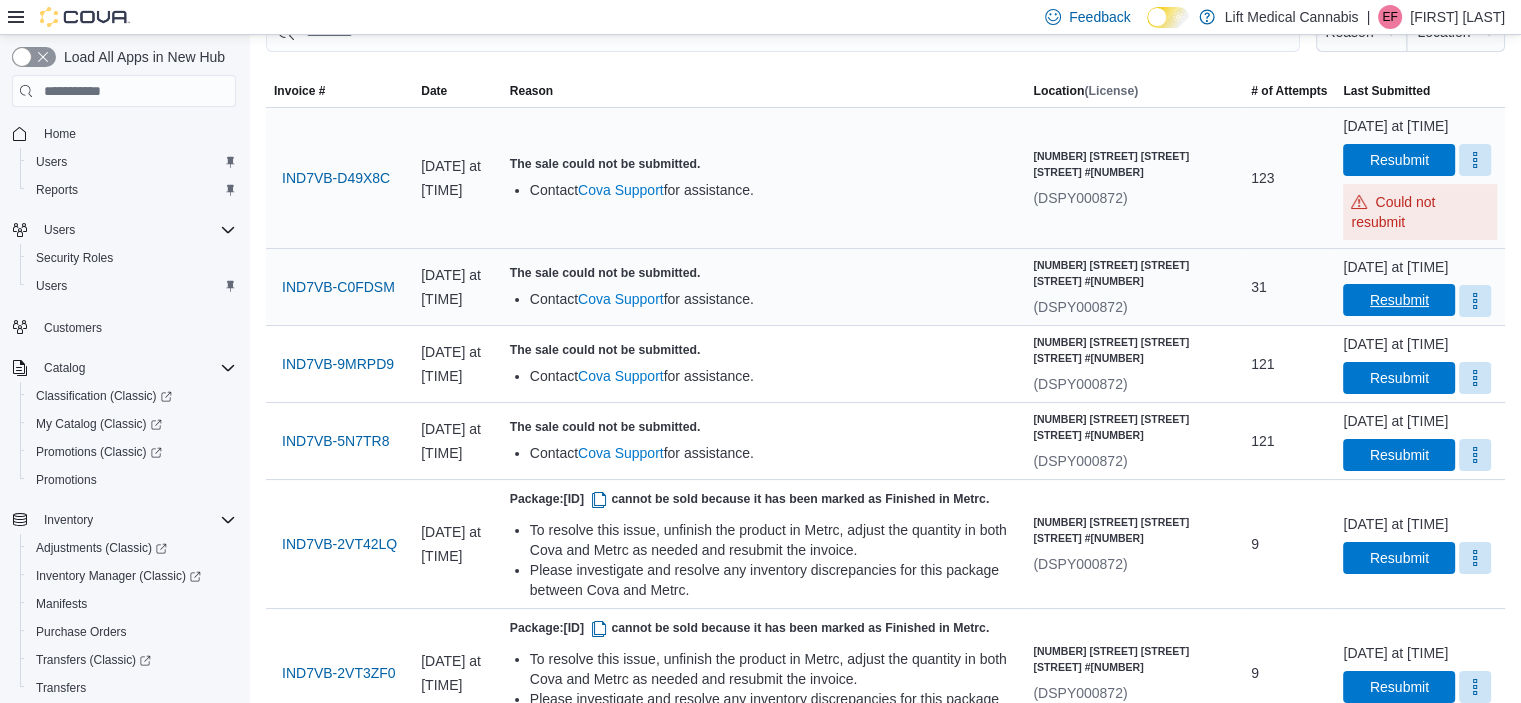 click on "Resubmit" at bounding box center (1399, 300) 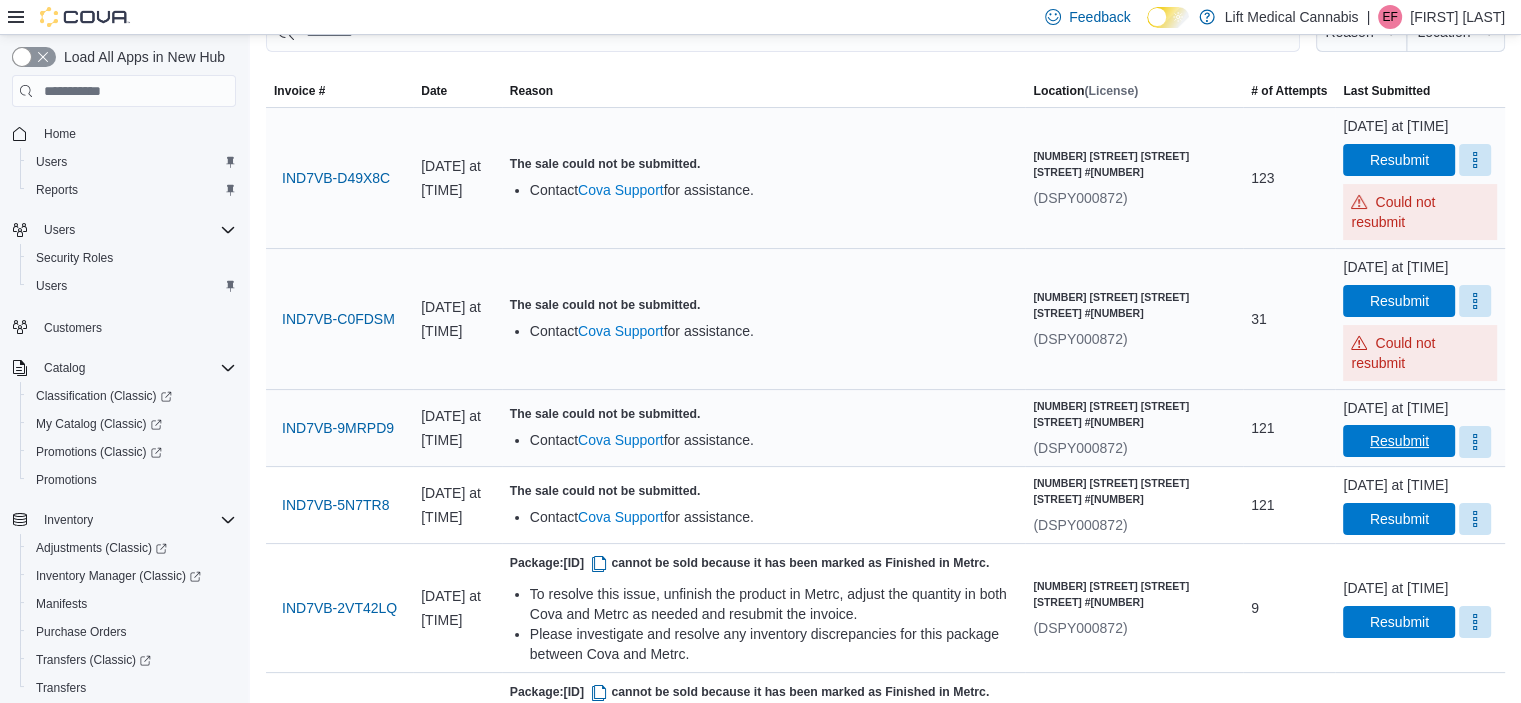 click on "Resubmit" at bounding box center [1399, 441] 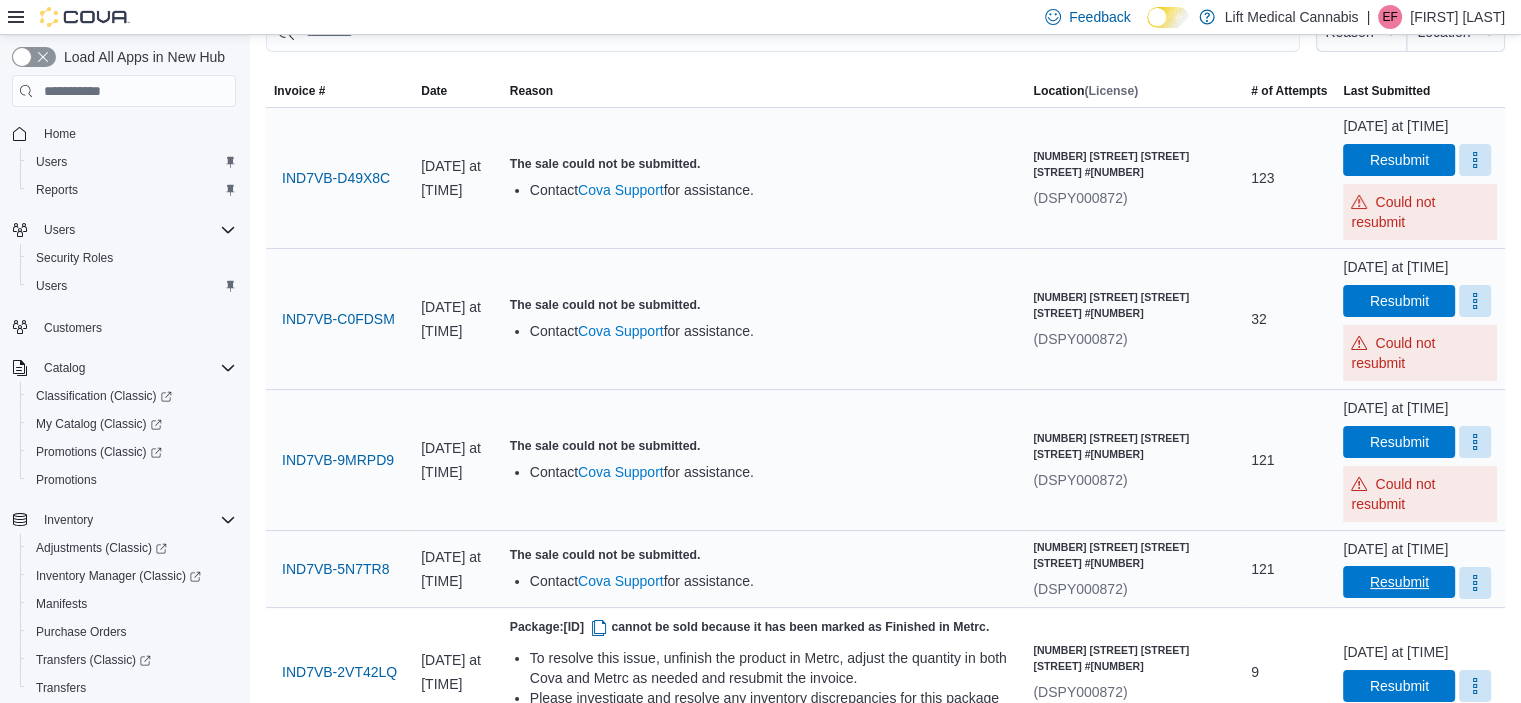 click on "Resubmit" at bounding box center [1399, 582] 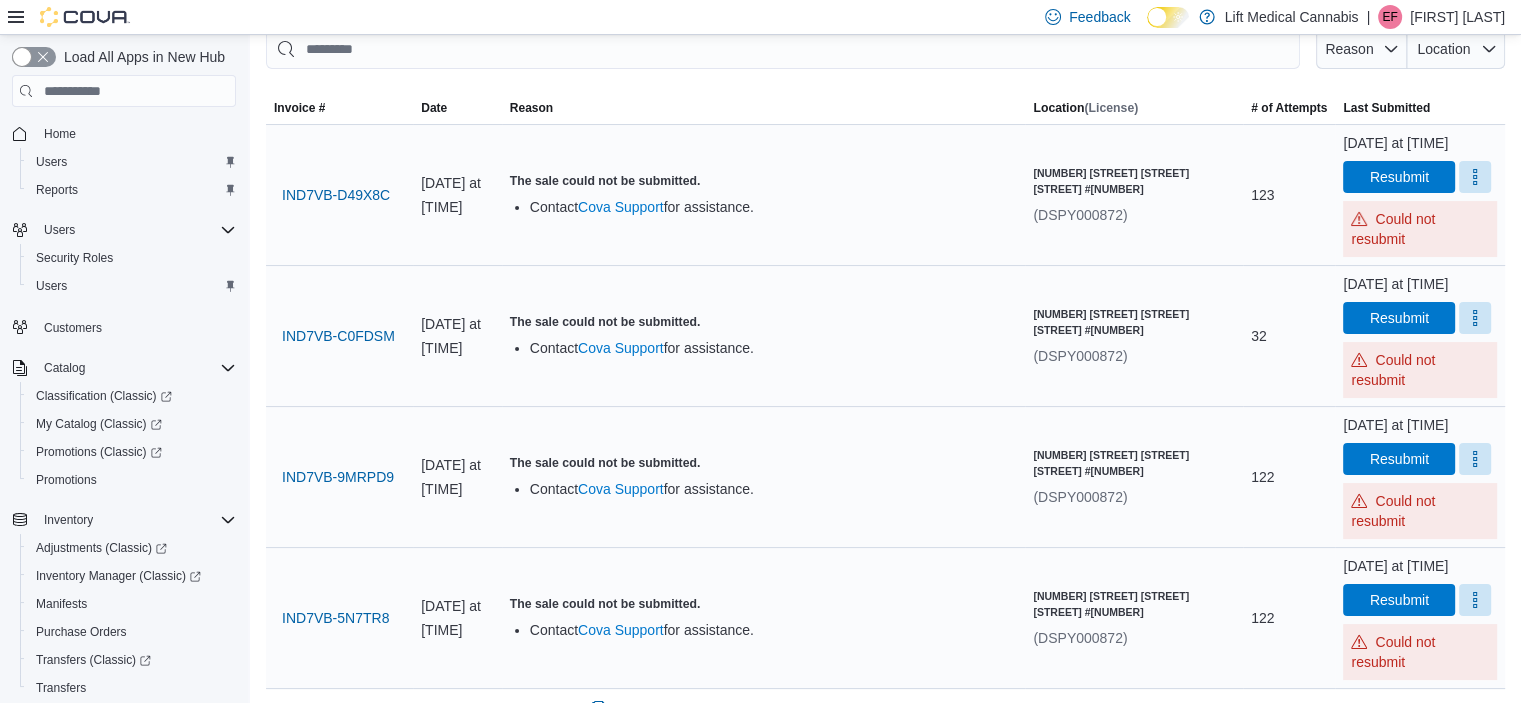 scroll, scrollTop: 100, scrollLeft: 0, axis: vertical 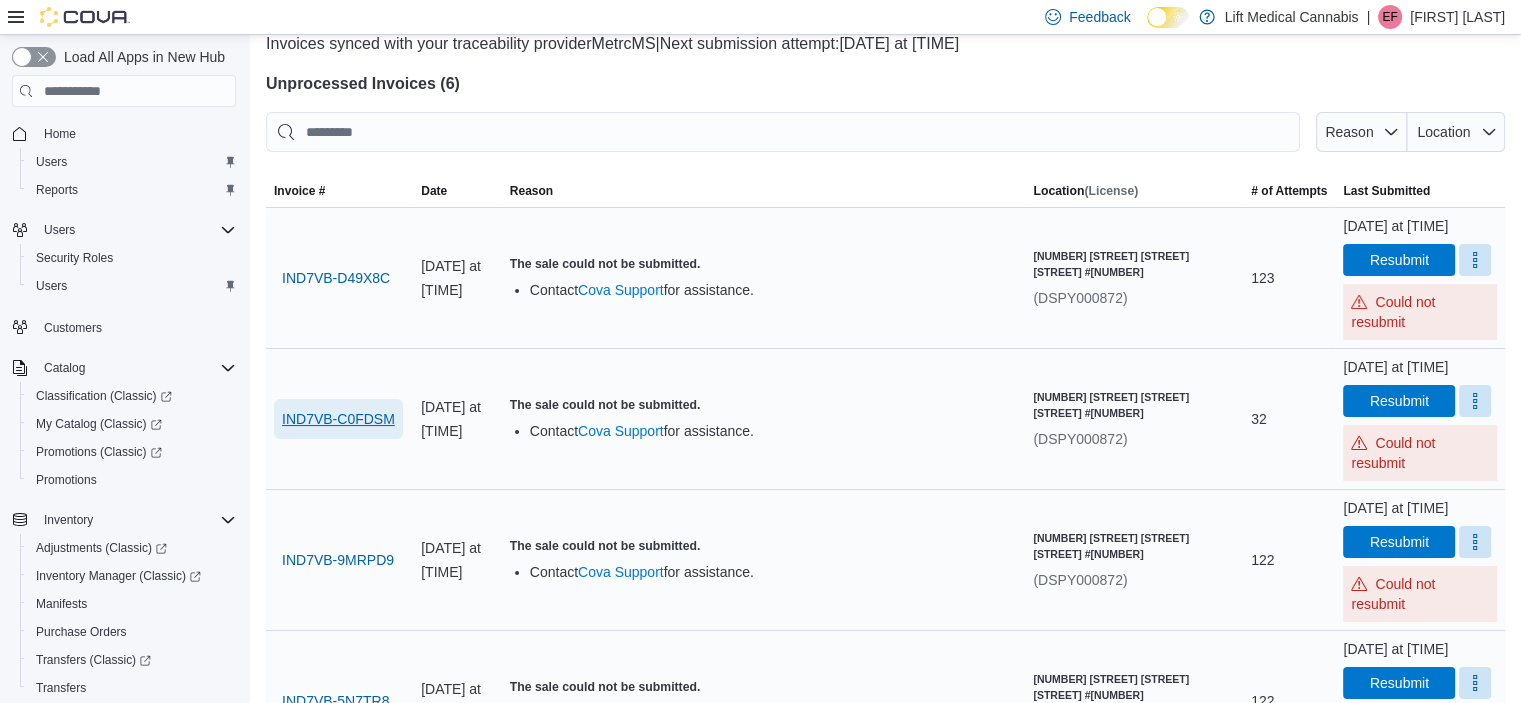 click on "IND7VB-C0FDSM" at bounding box center (338, 419) 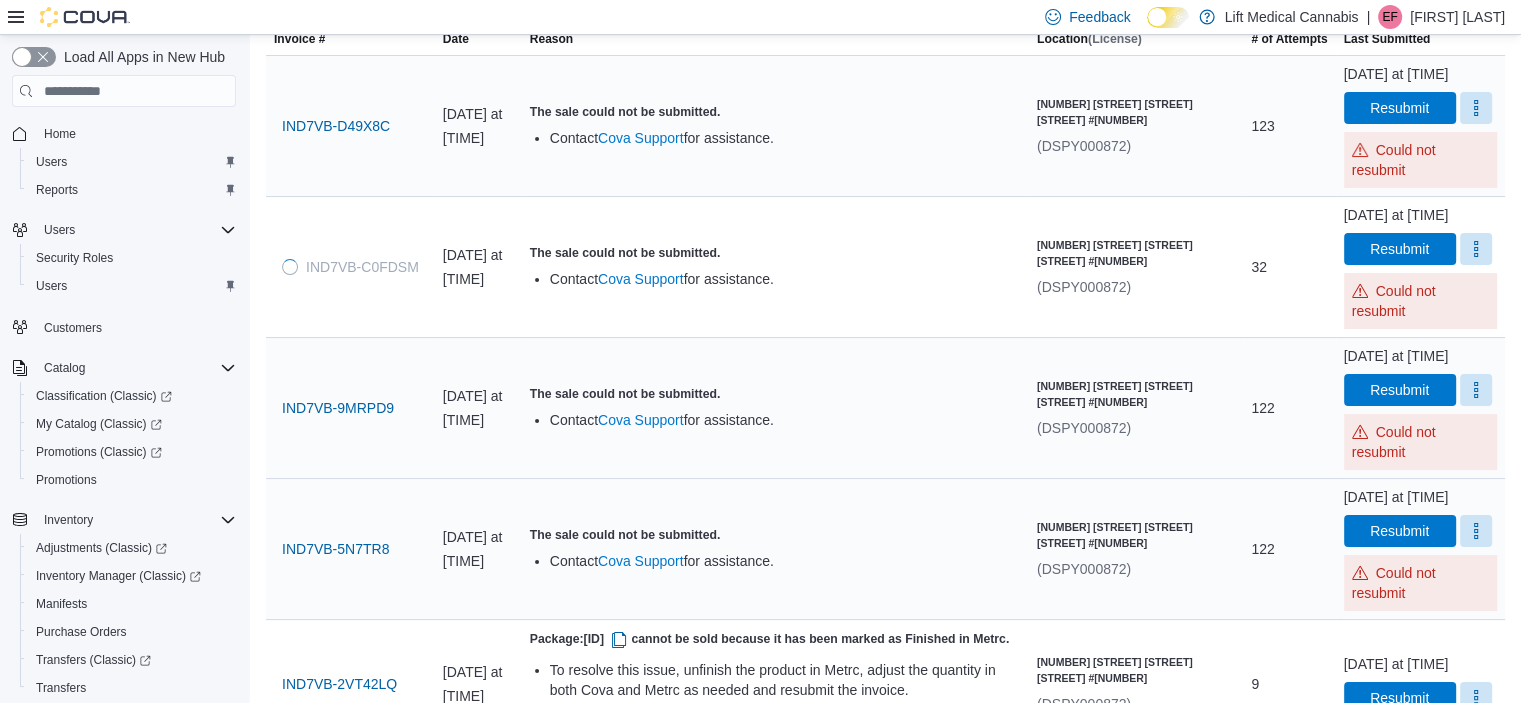 scroll, scrollTop: 300, scrollLeft: 0, axis: vertical 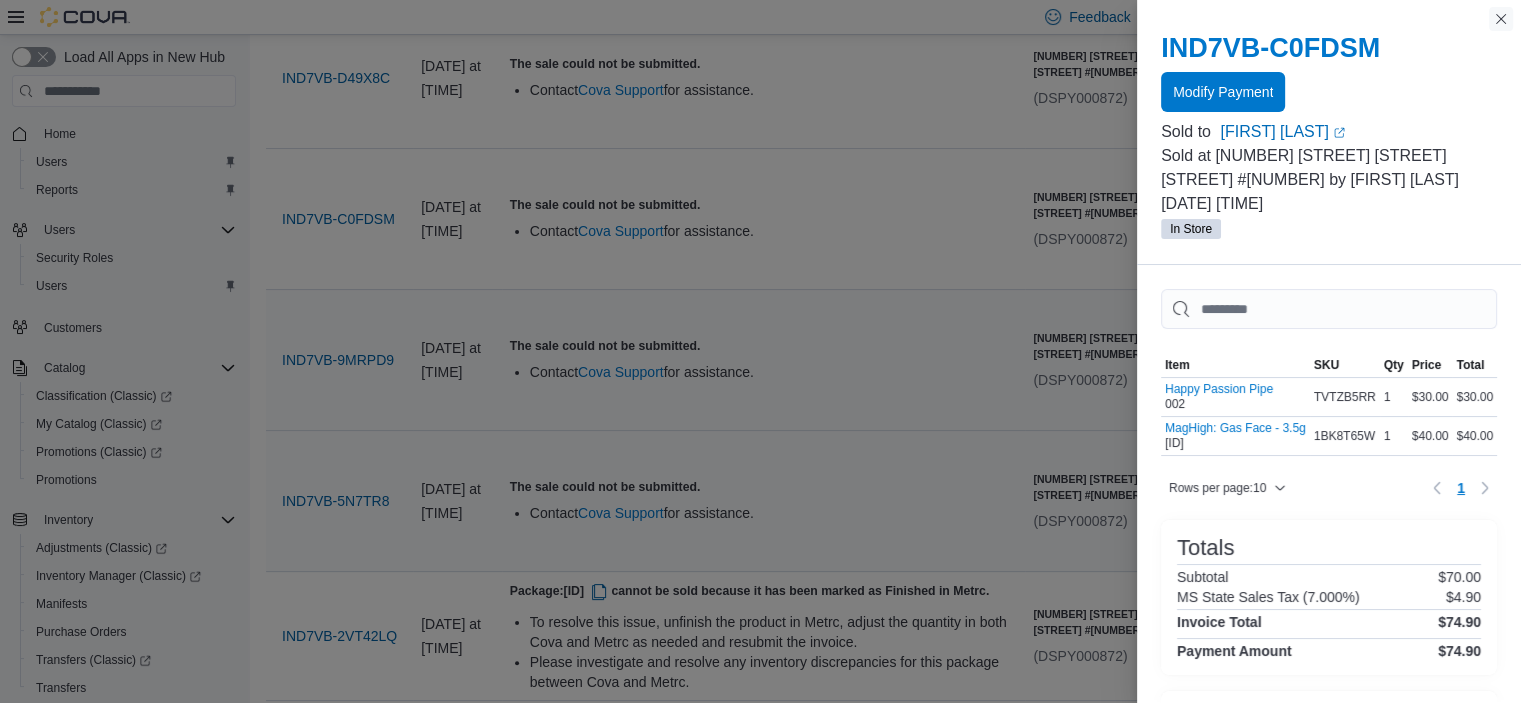 click at bounding box center (1501, 19) 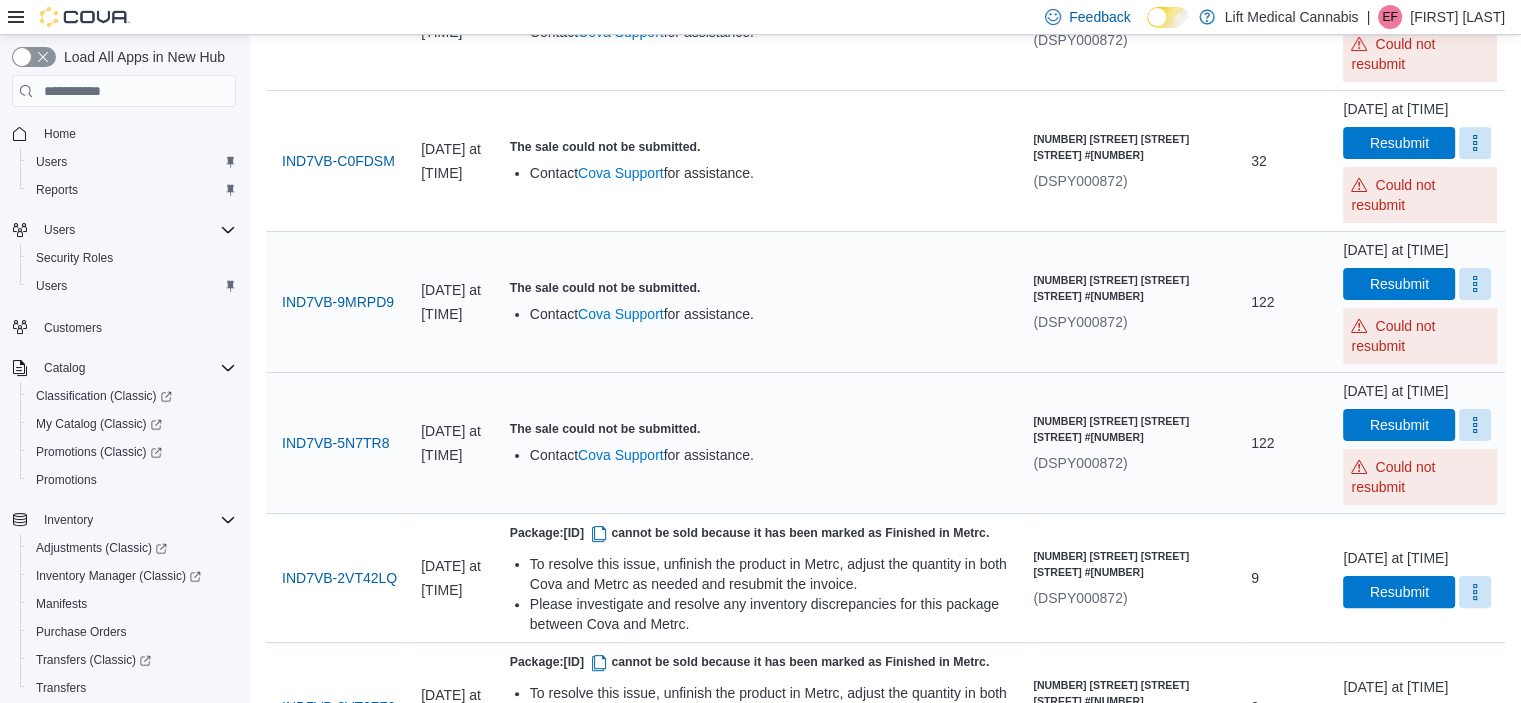 scroll, scrollTop: 400, scrollLeft: 0, axis: vertical 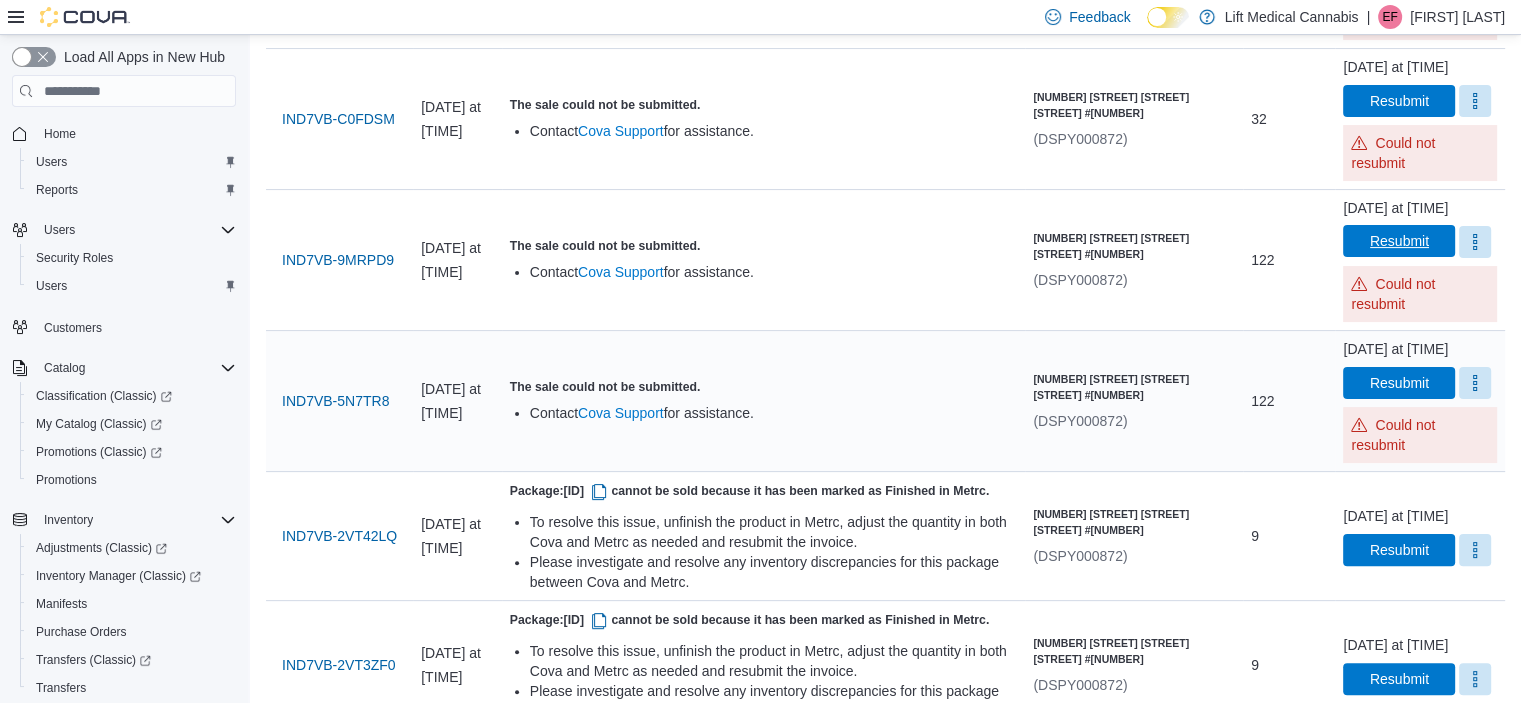 click on "Resubmit" at bounding box center (1399, 241) 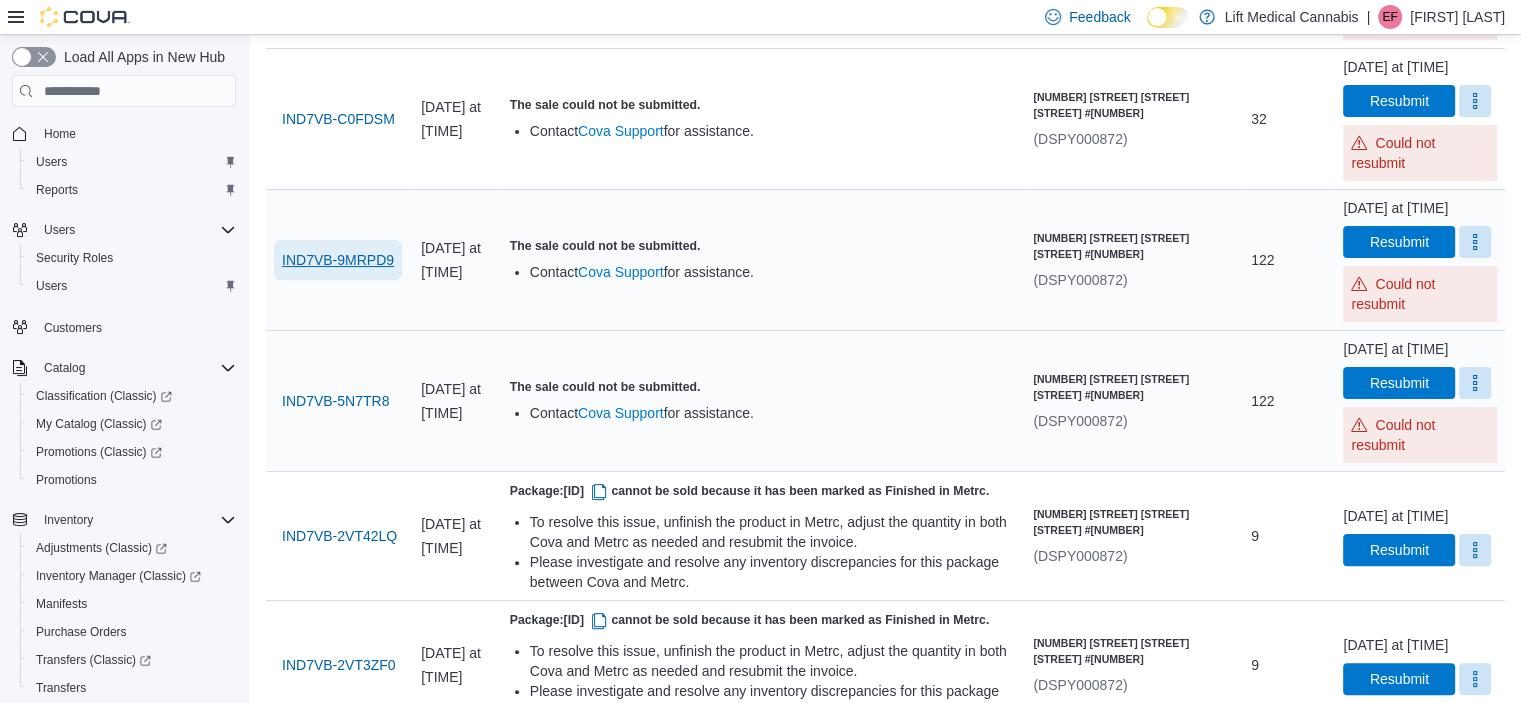 click on "IND7VB-9MRPD9" at bounding box center [338, 260] 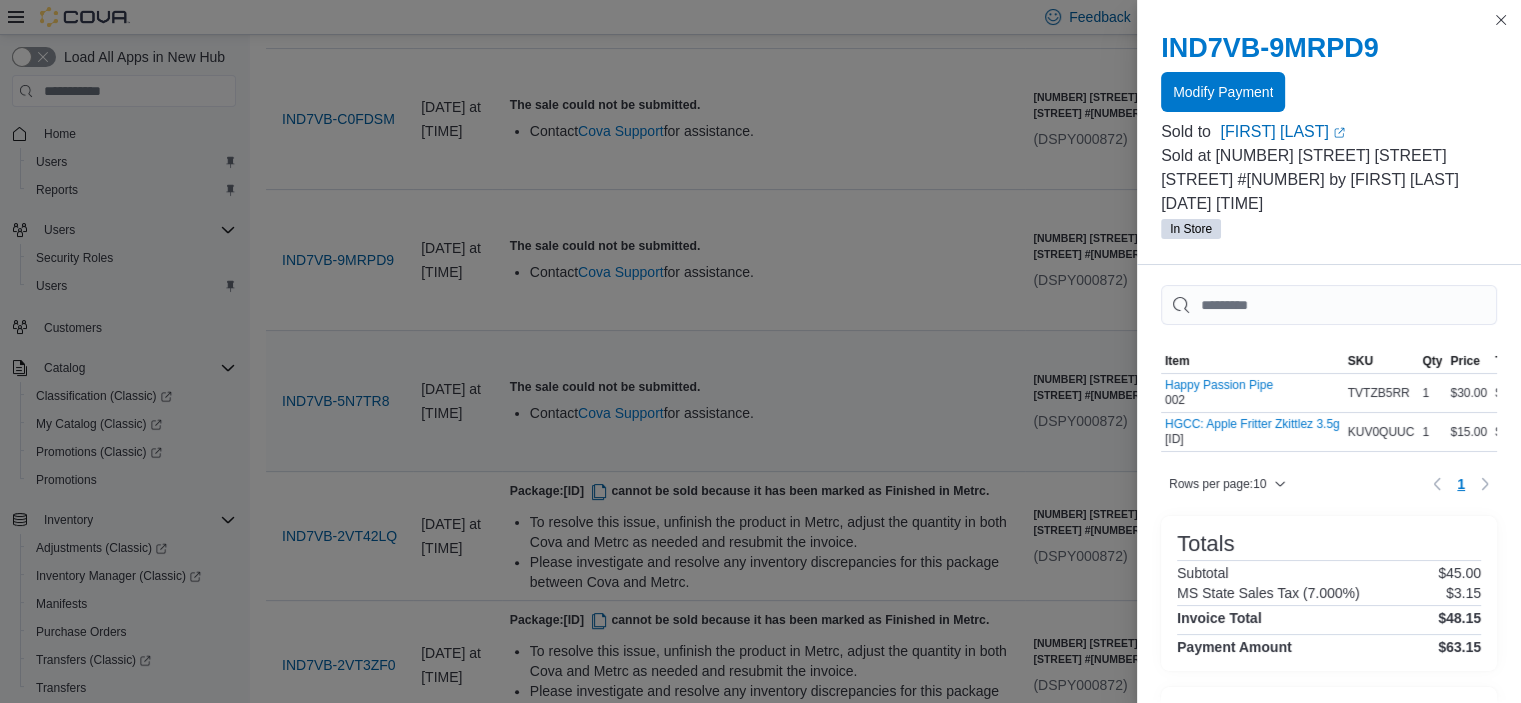 scroll, scrollTop: 0, scrollLeft: 0, axis: both 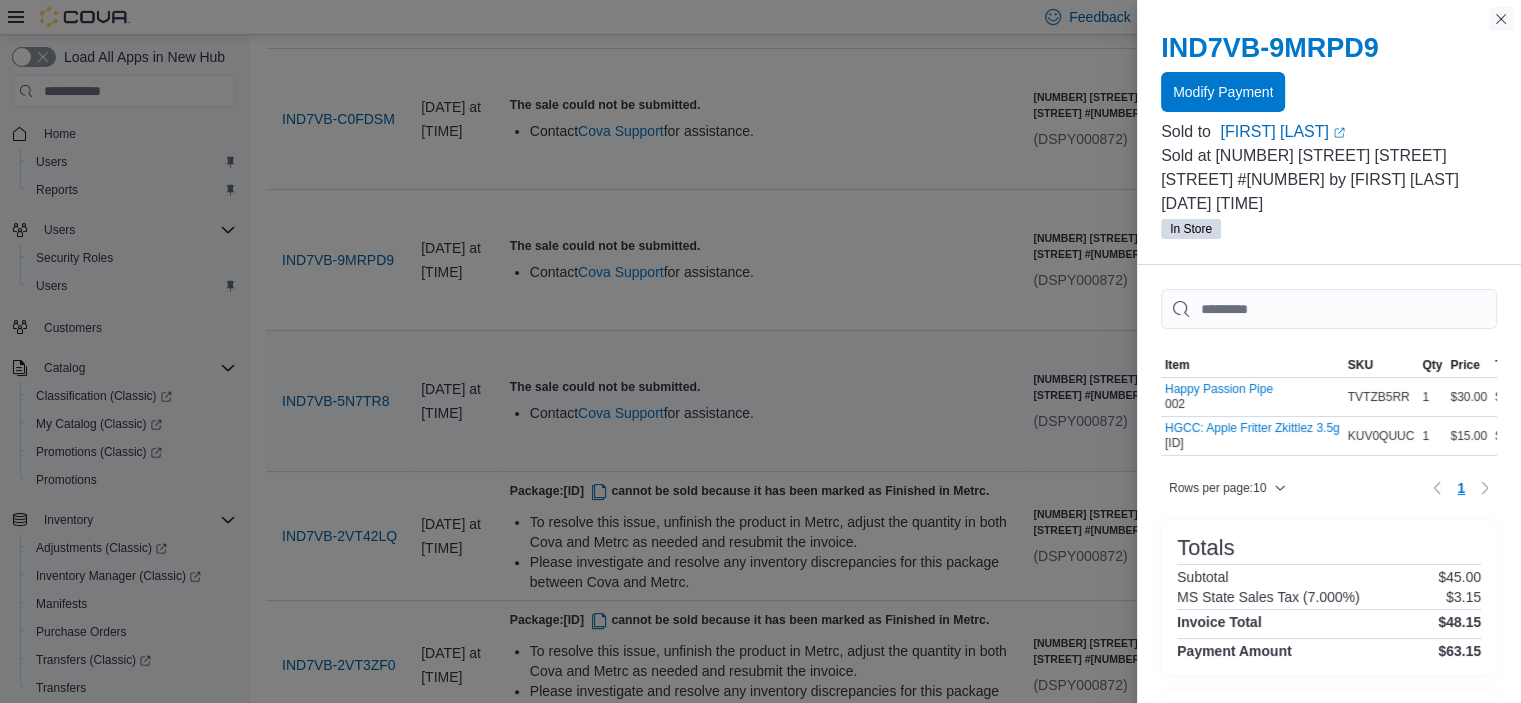 click at bounding box center (1501, 19) 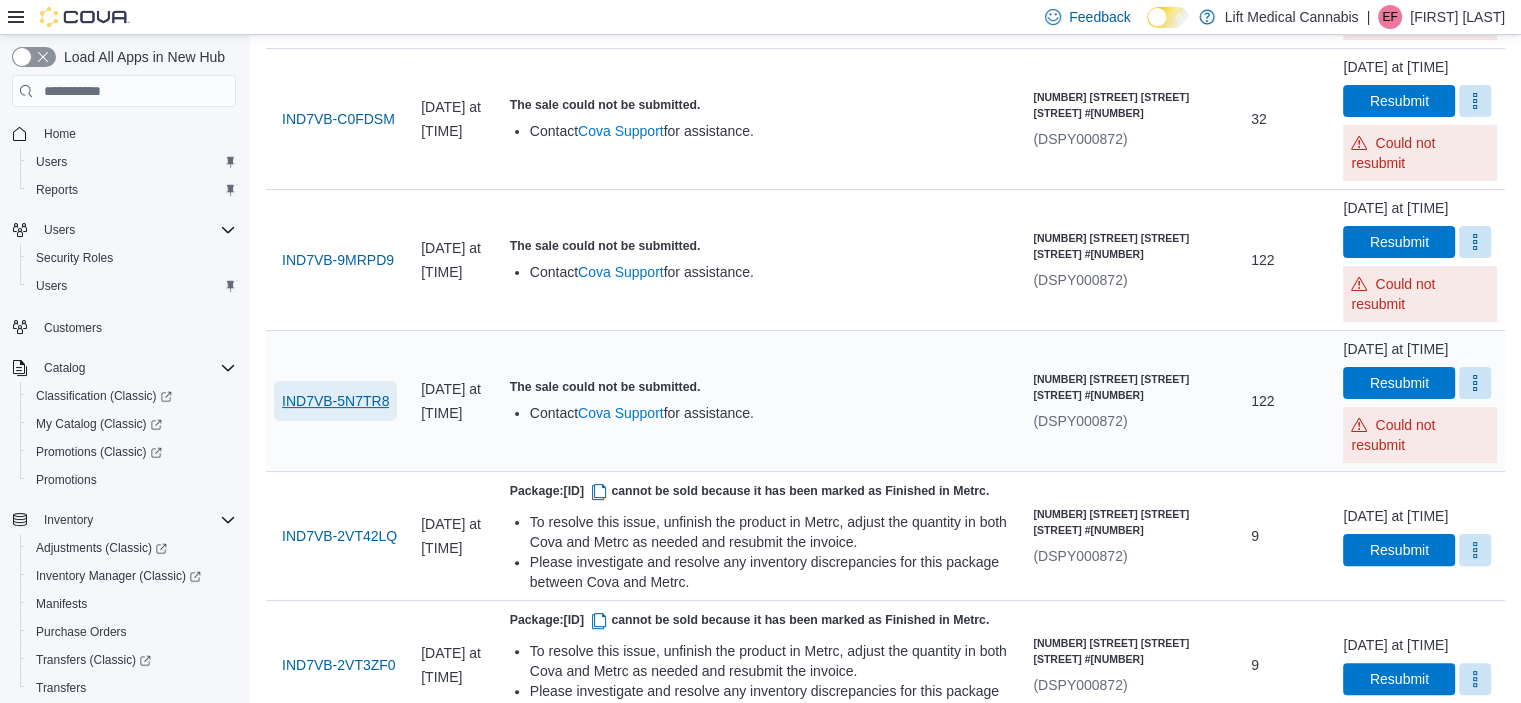 click on "IND7VB-5N7TR8" at bounding box center [335, 401] 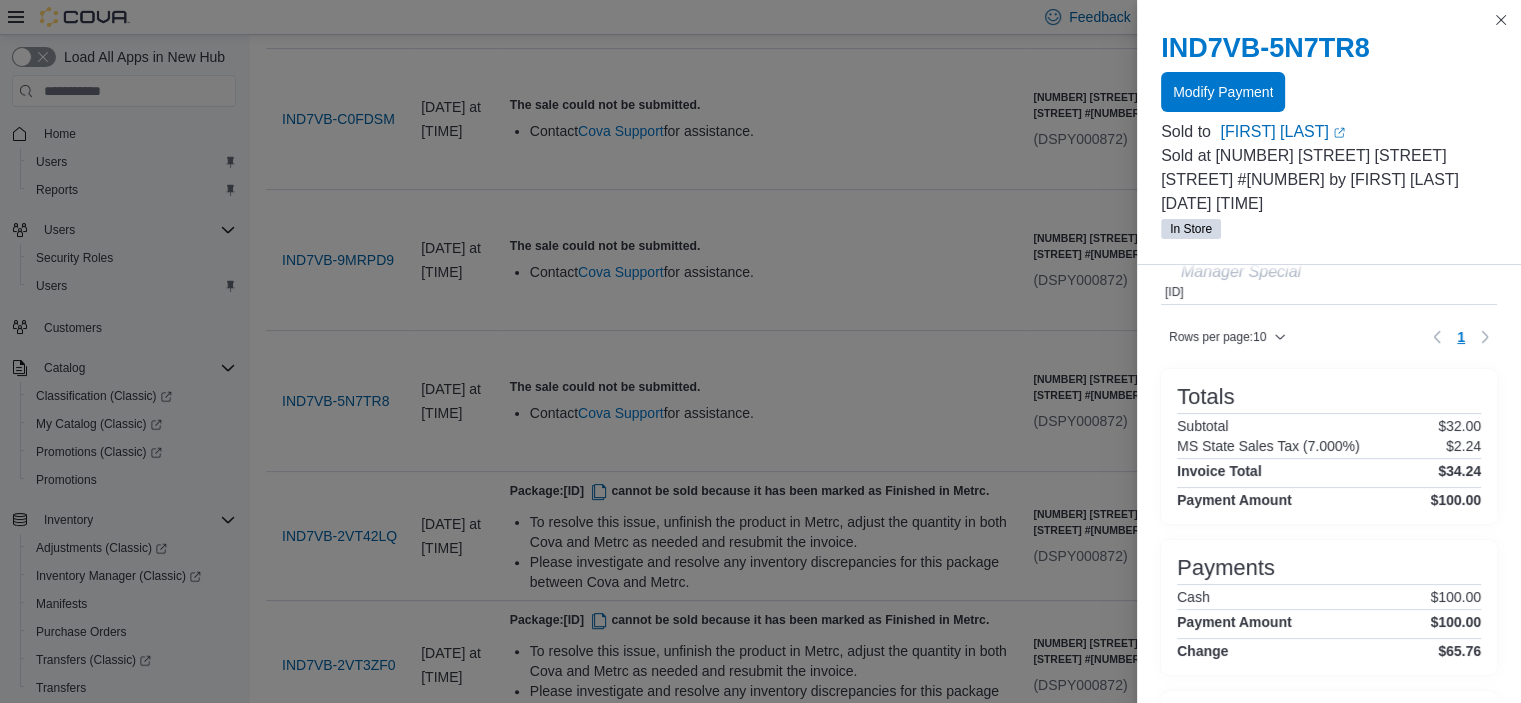 scroll, scrollTop: 0, scrollLeft: 0, axis: both 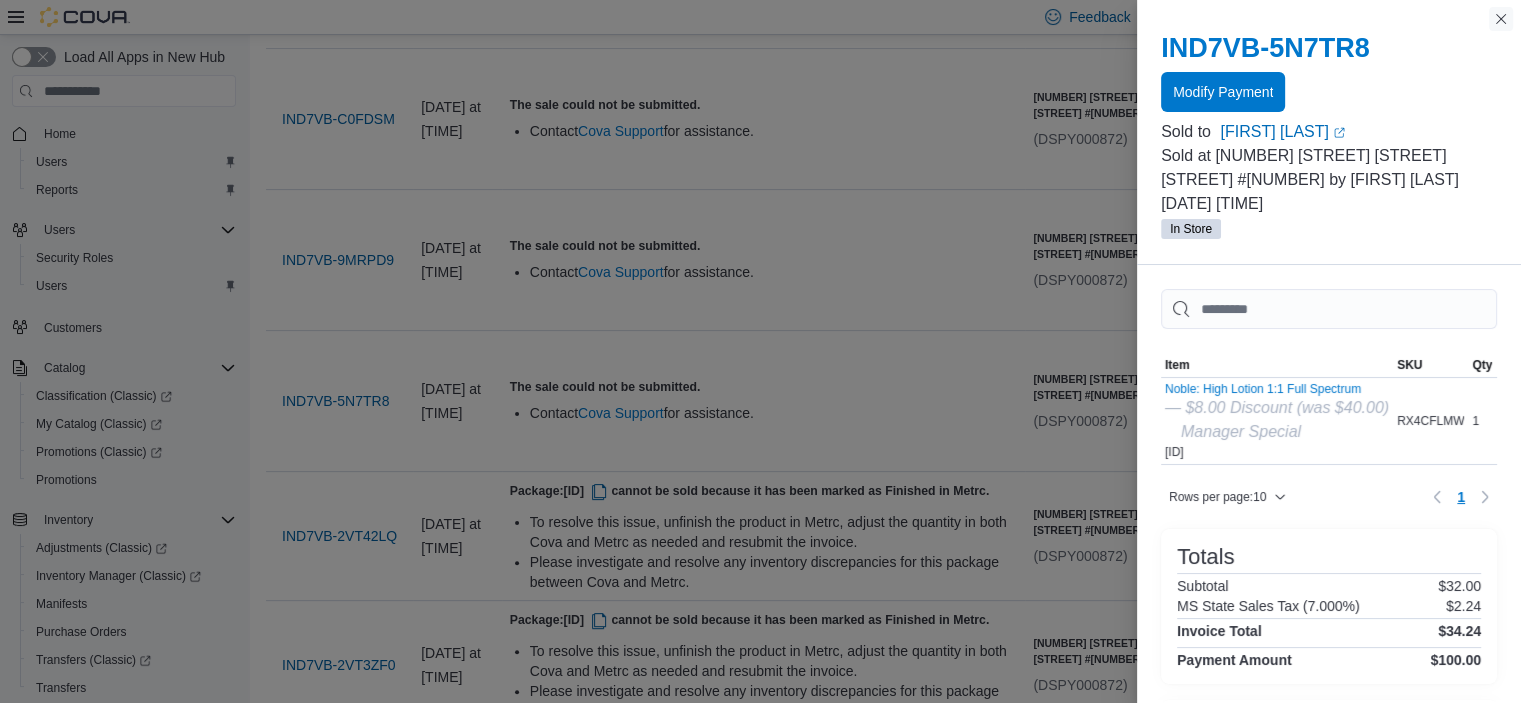 click at bounding box center [1501, 19] 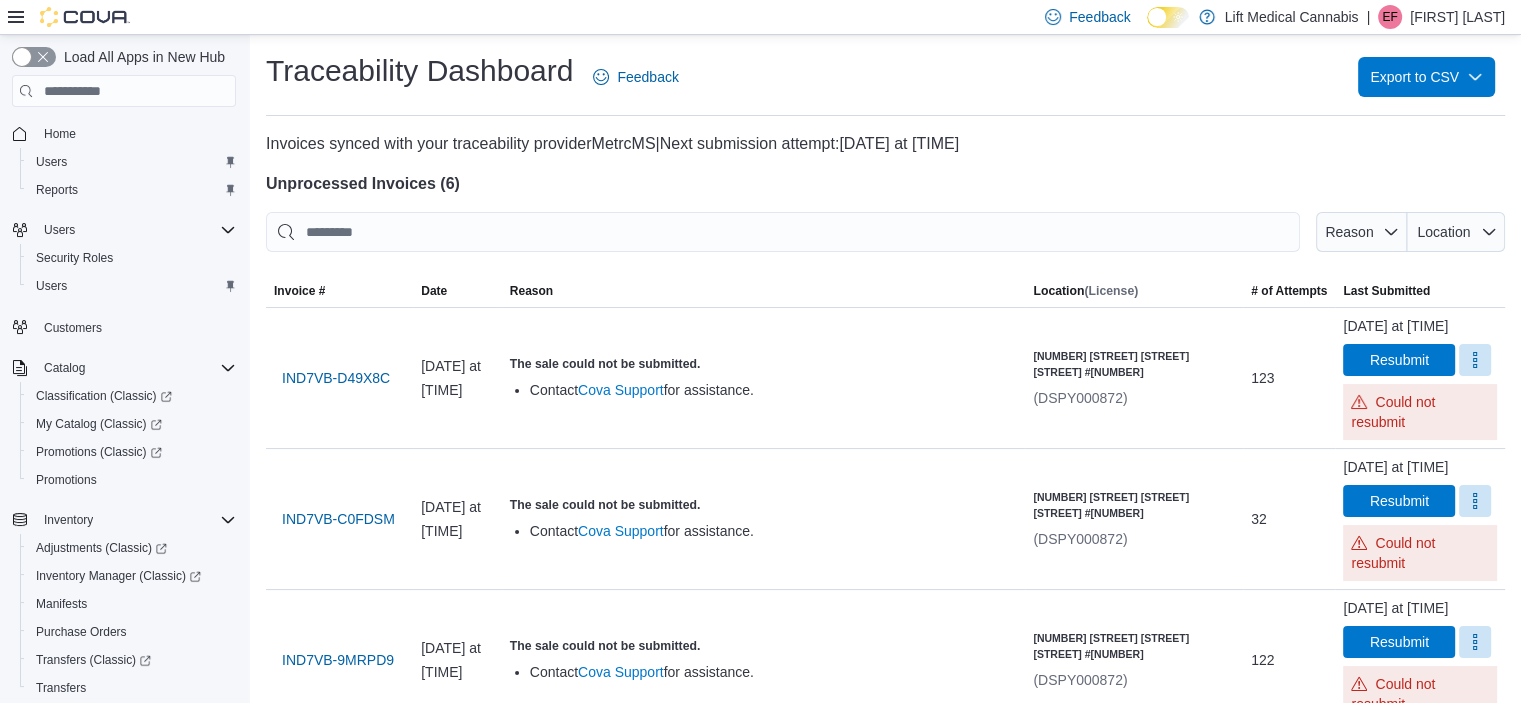 scroll, scrollTop: 0, scrollLeft: 0, axis: both 